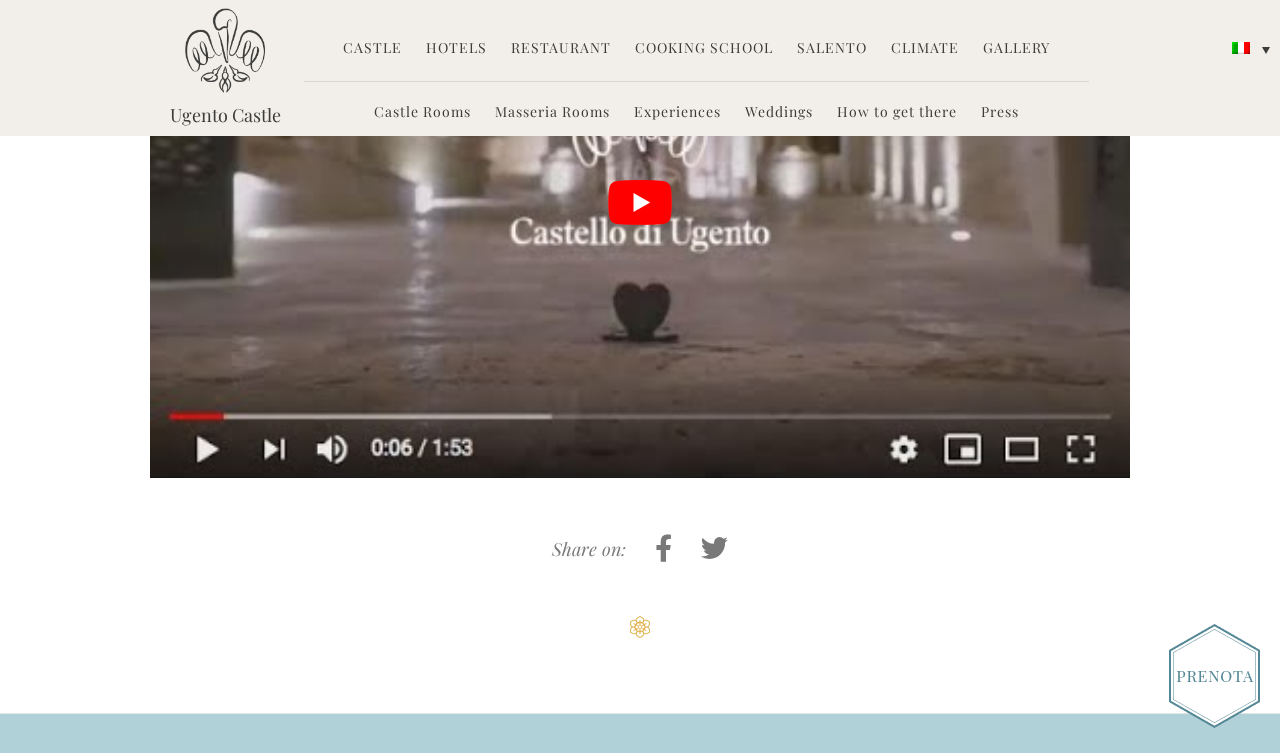 scroll, scrollTop: 3707, scrollLeft: 0, axis: vertical 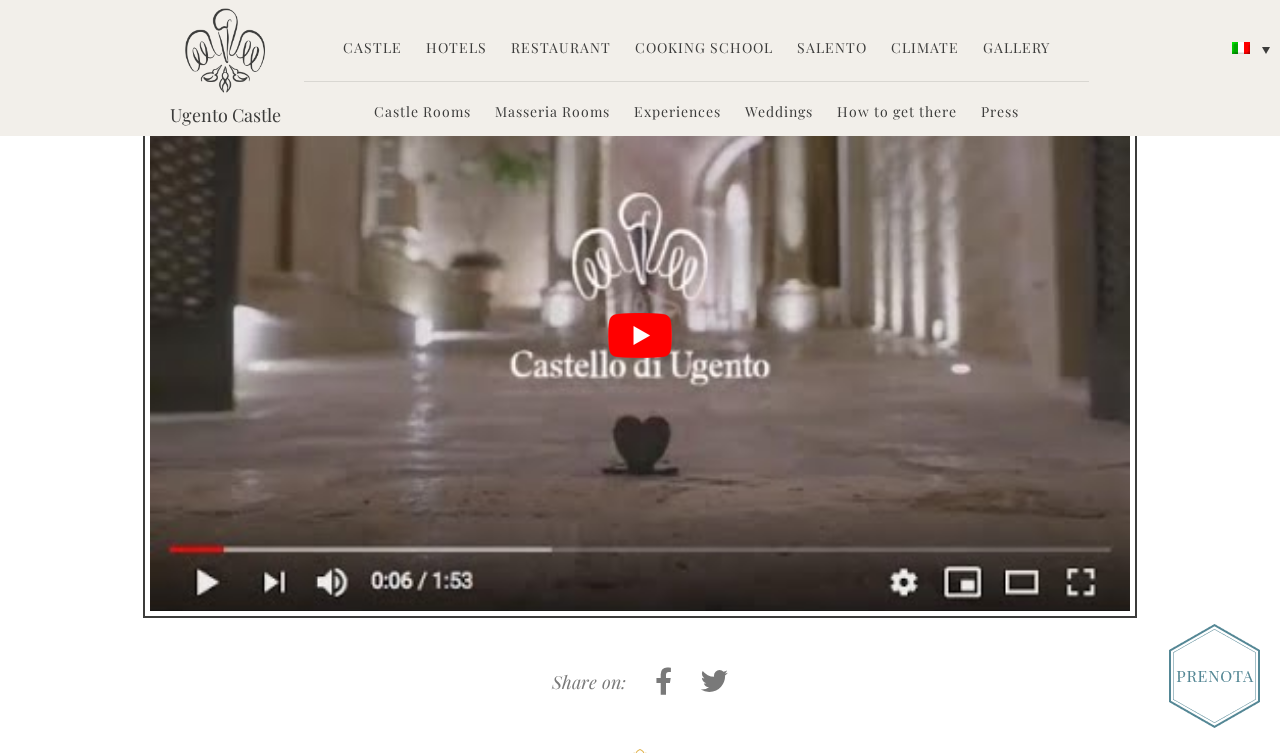 click at bounding box center (640, 335) 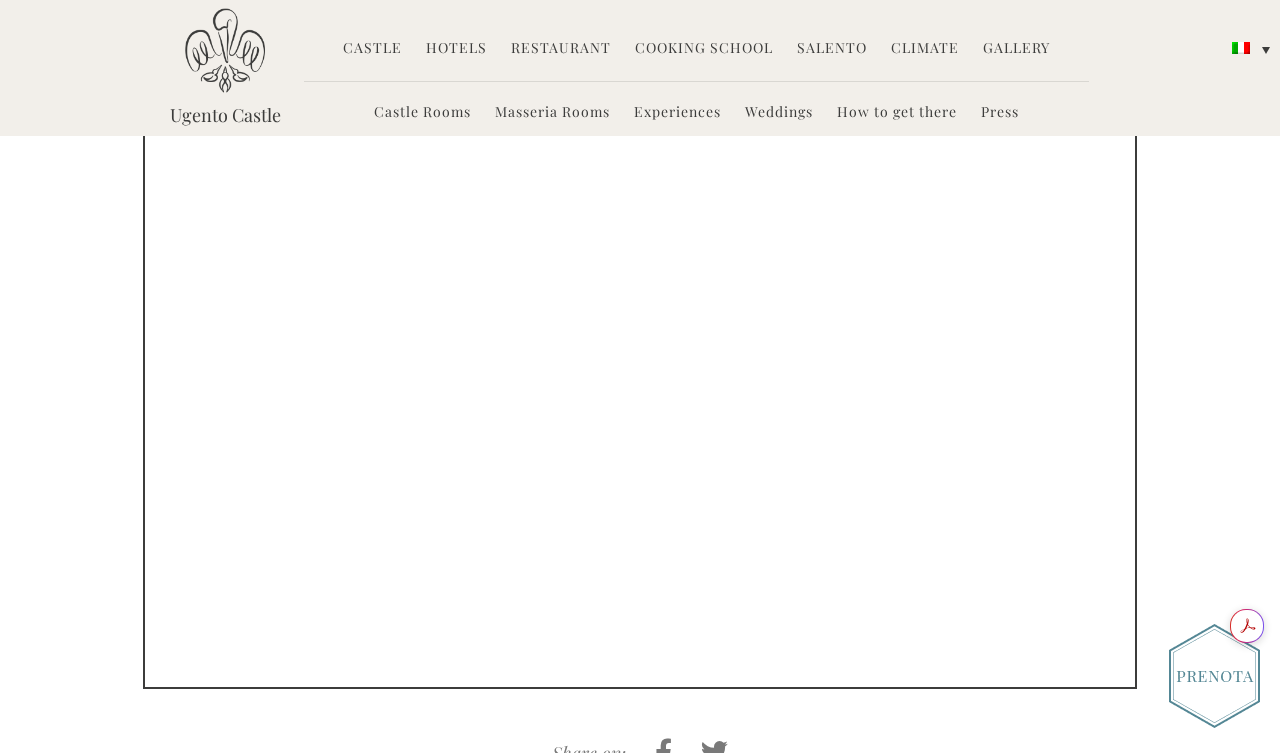 scroll, scrollTop: 3624, scrollLeft: 0, axis: vertical 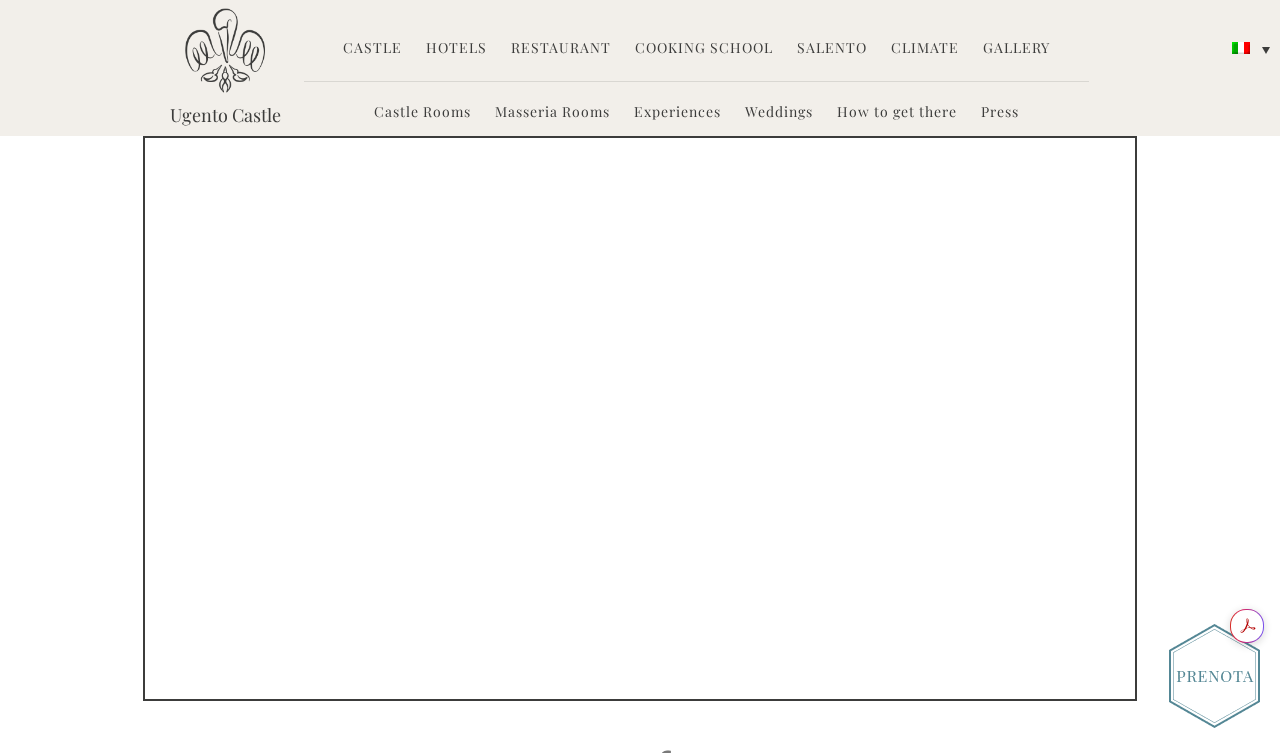 click on "Experiences" at bounding box center [677, 111] 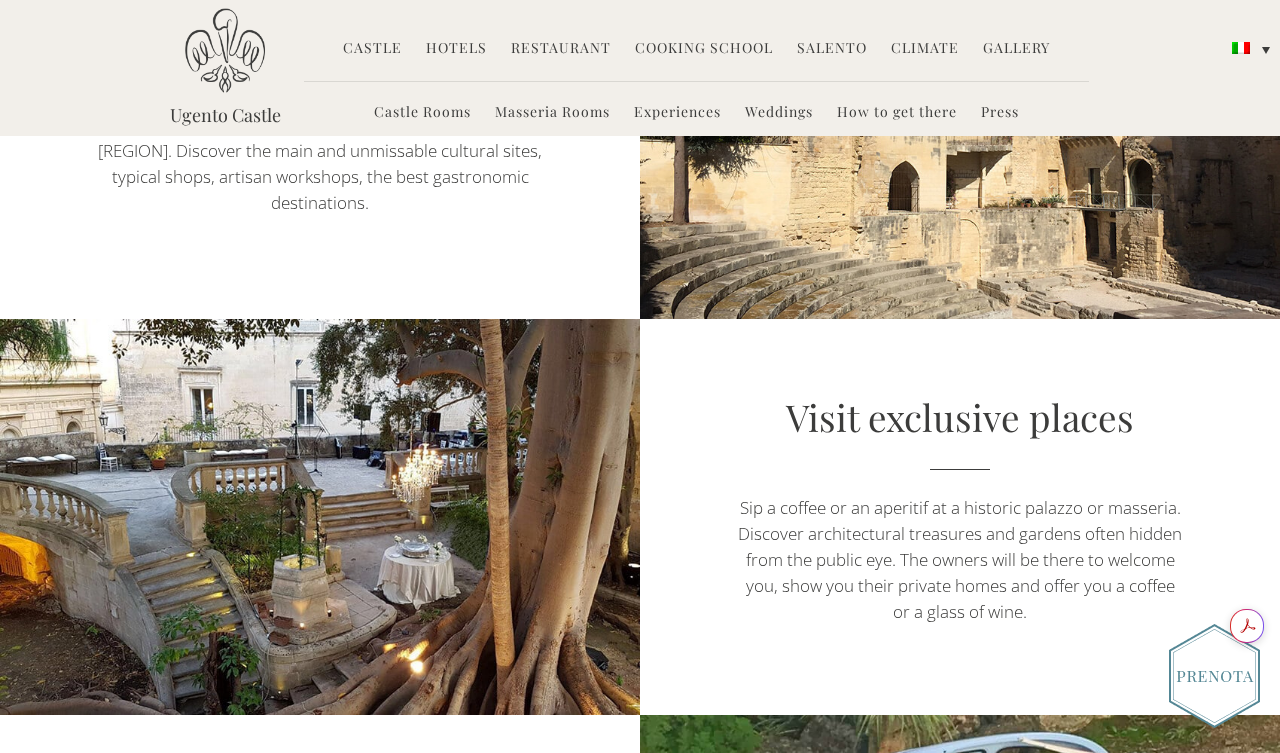 scroll, scrollTop: 811, scrollLeft: 0, axis: vertical 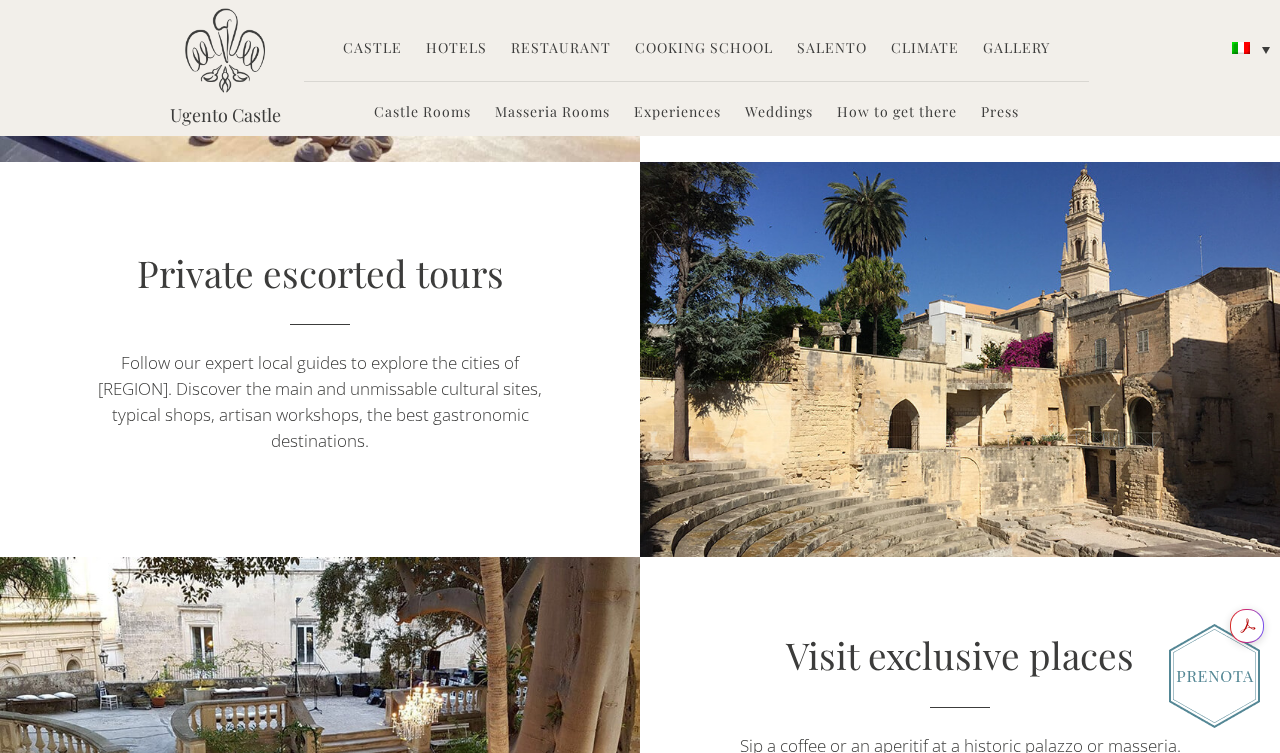 click on "Weddings" at bounding box center [779, 111] 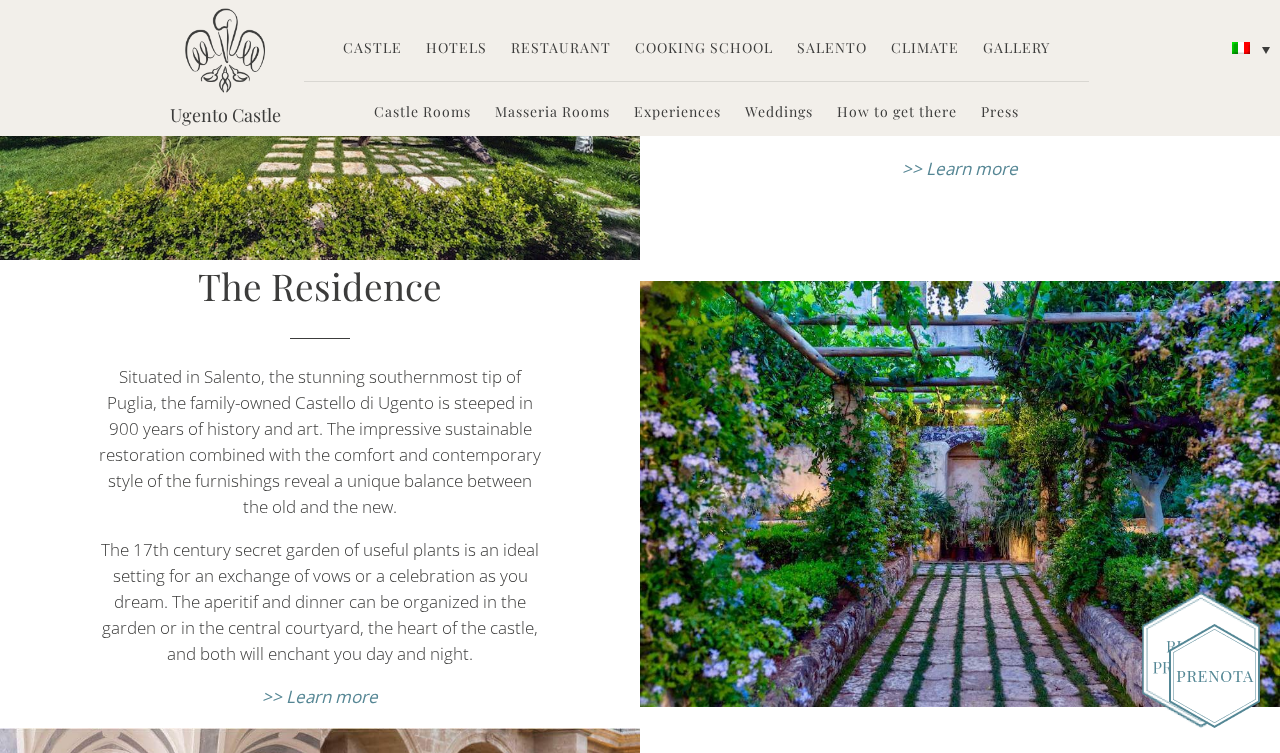 scroll, scrollTop: 0, scrollLeft: 0, axis: both 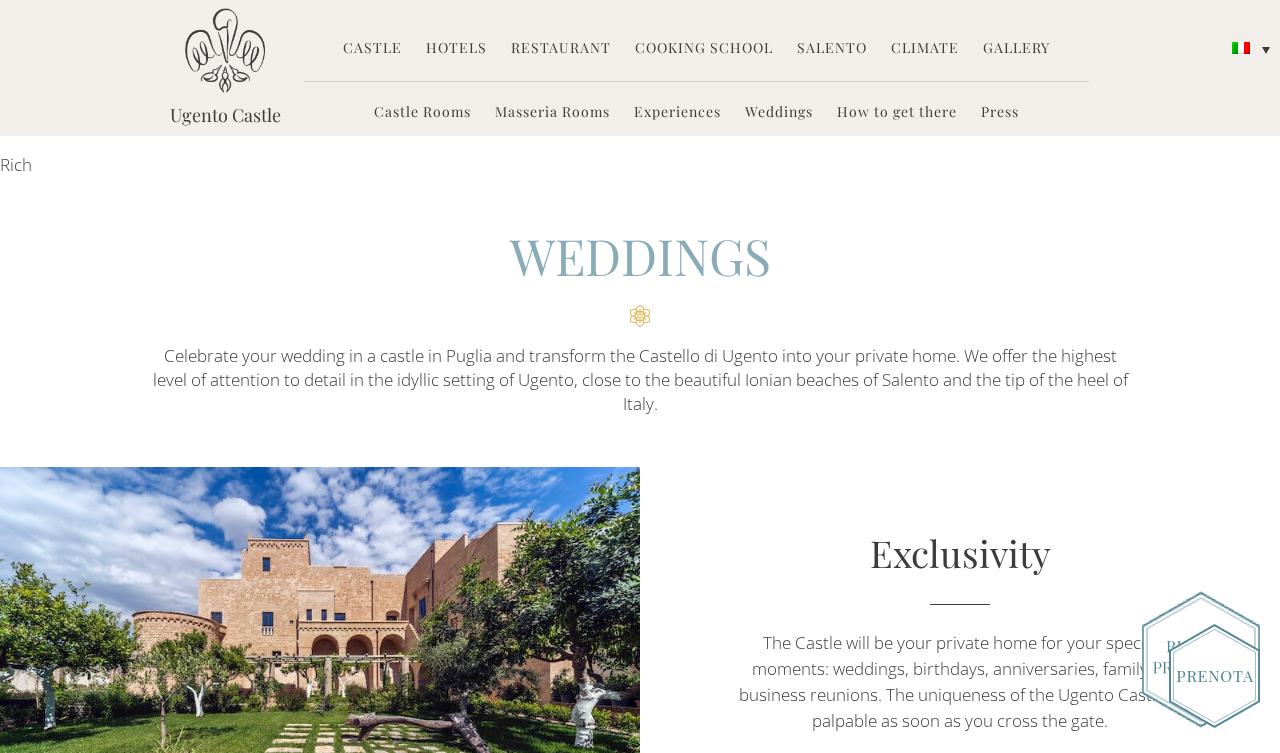 click on "Hotels" at bounding box center (456, 47) 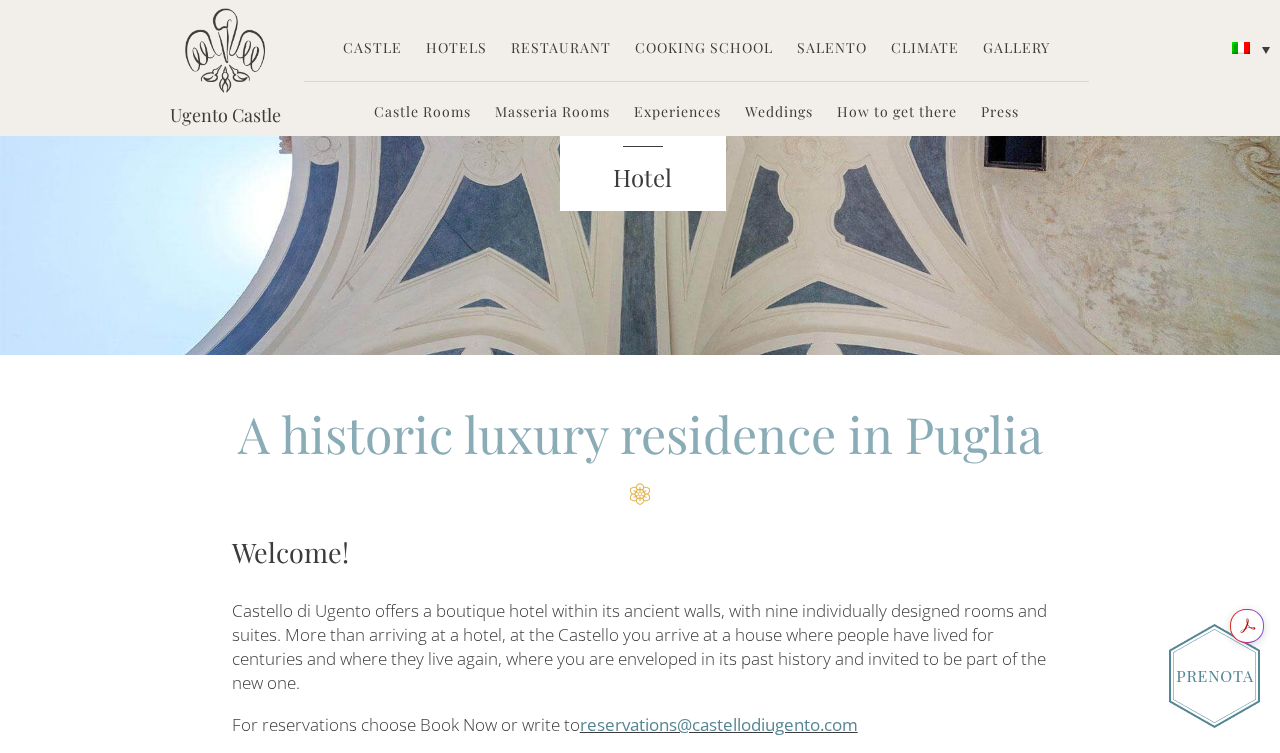 scroll, scrollTop: 0, scrollLeft: 0, axis: both 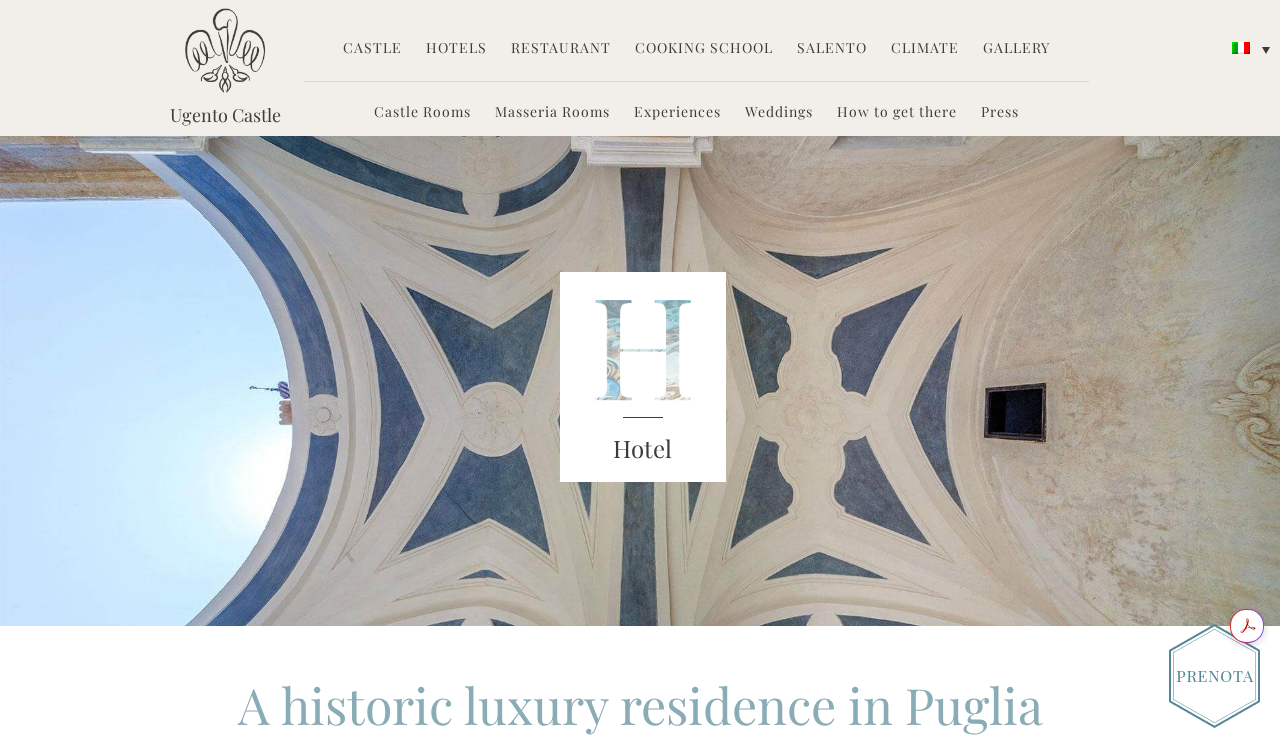 click on "Masseria Rooms" at bounding box center (552, 111) 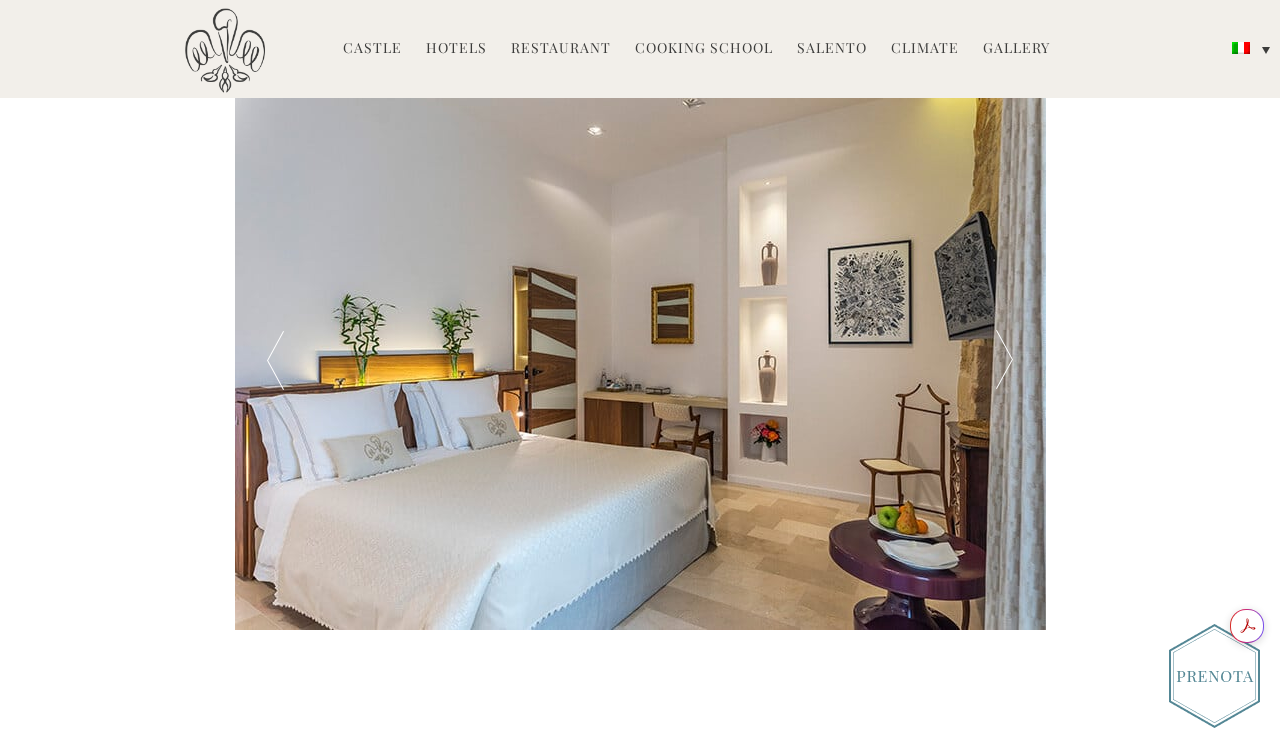 scroll, scrollTop: 697, scrollLeft: 0, axis: vertical 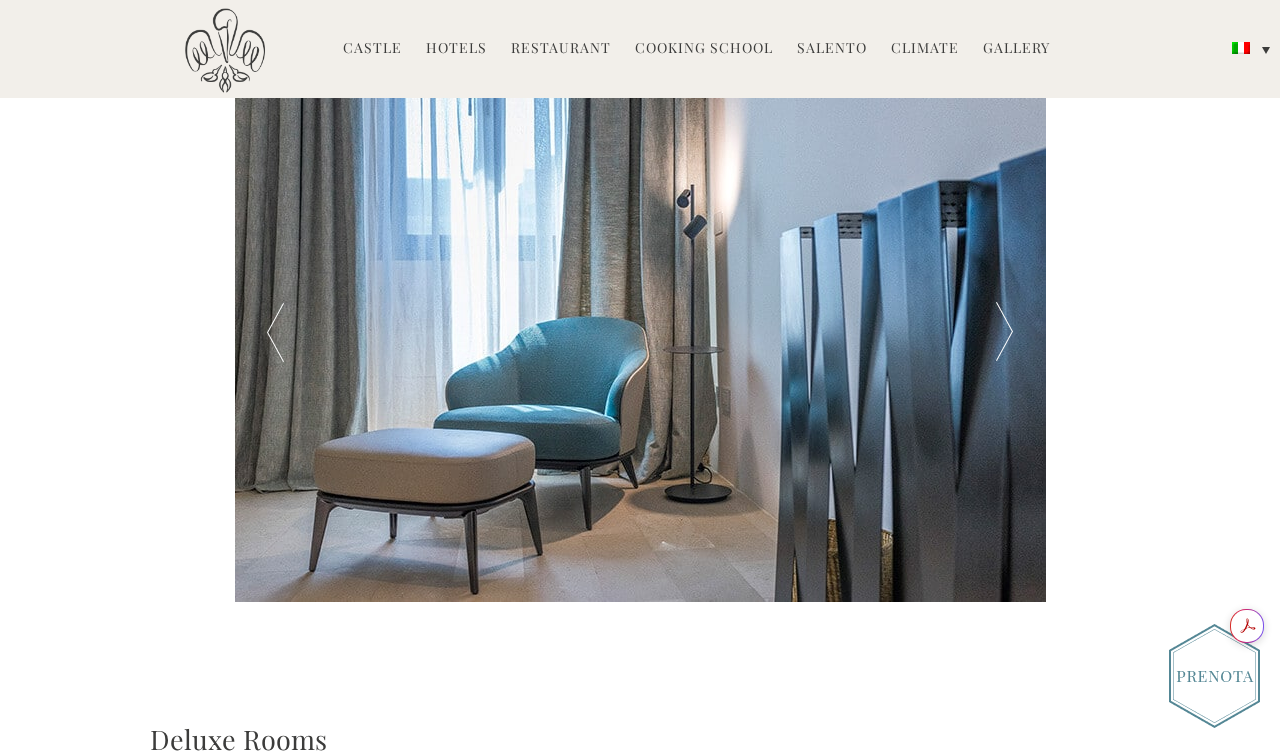 click at bounding box center (1004, 332) 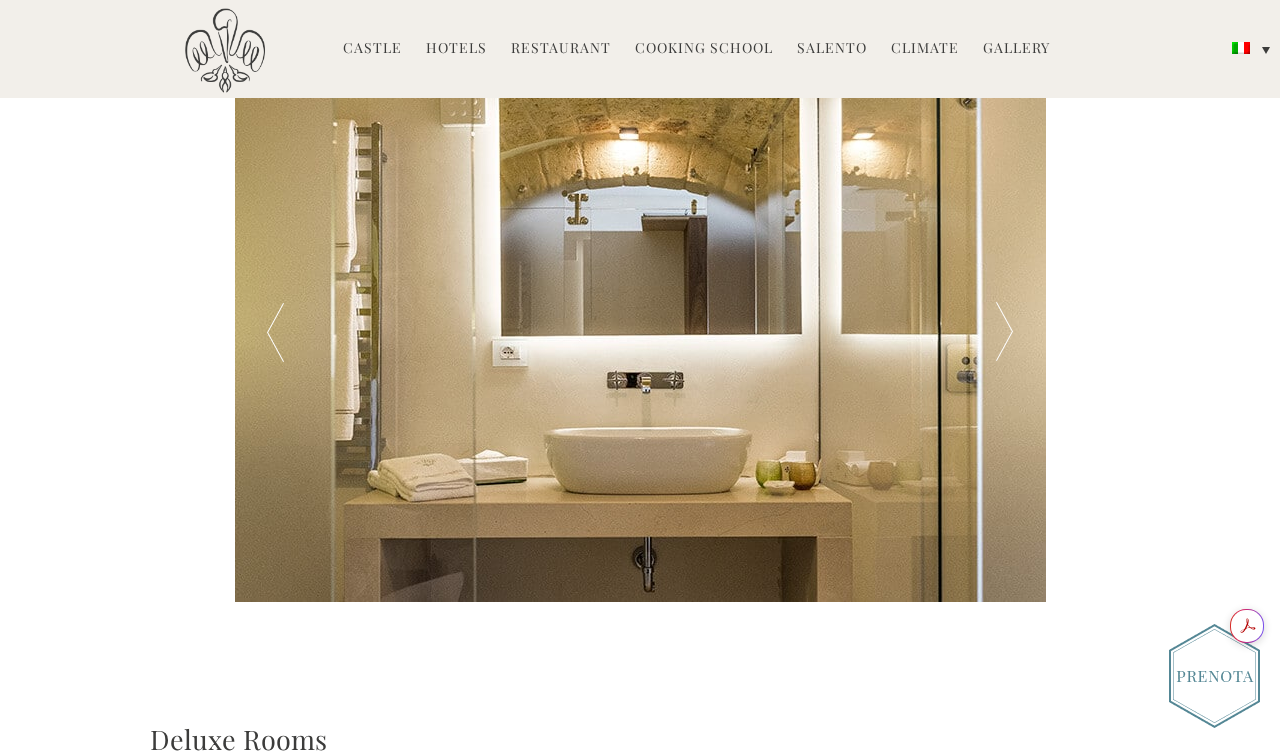 click at bounding box center [1004, 332] 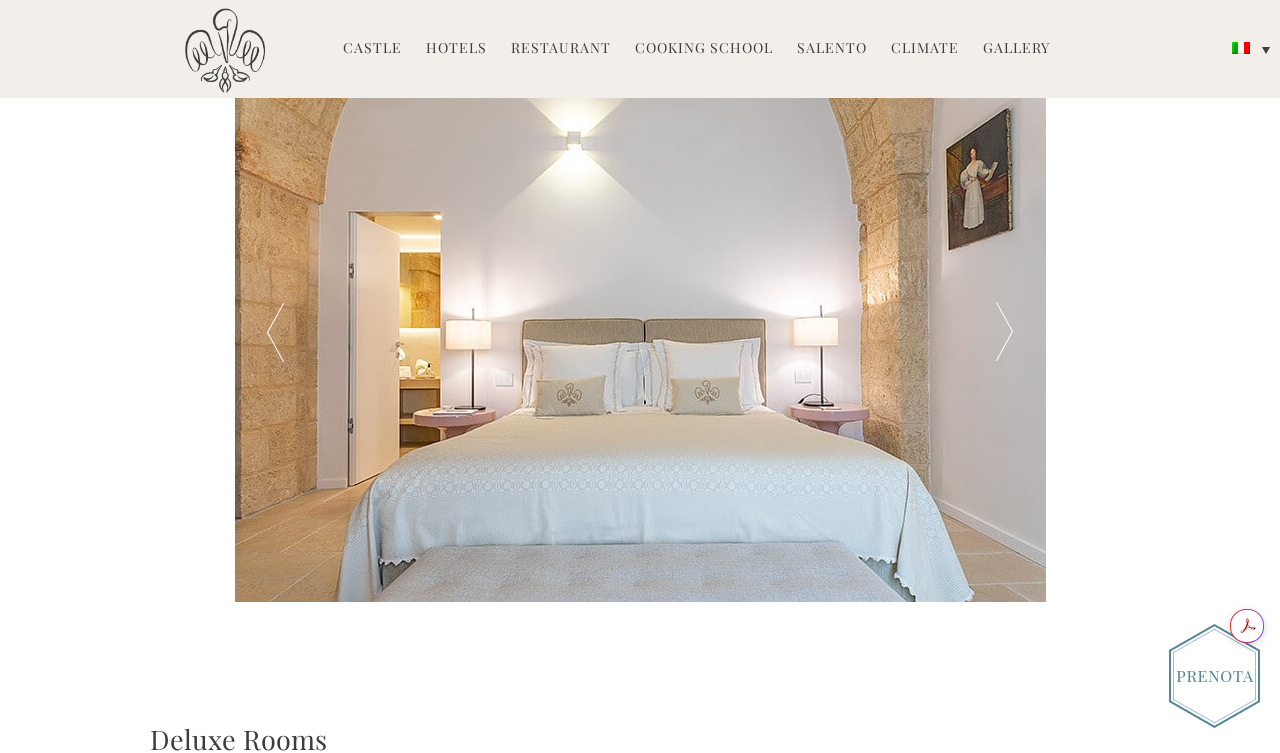 click at bounding box center (1004, 332) 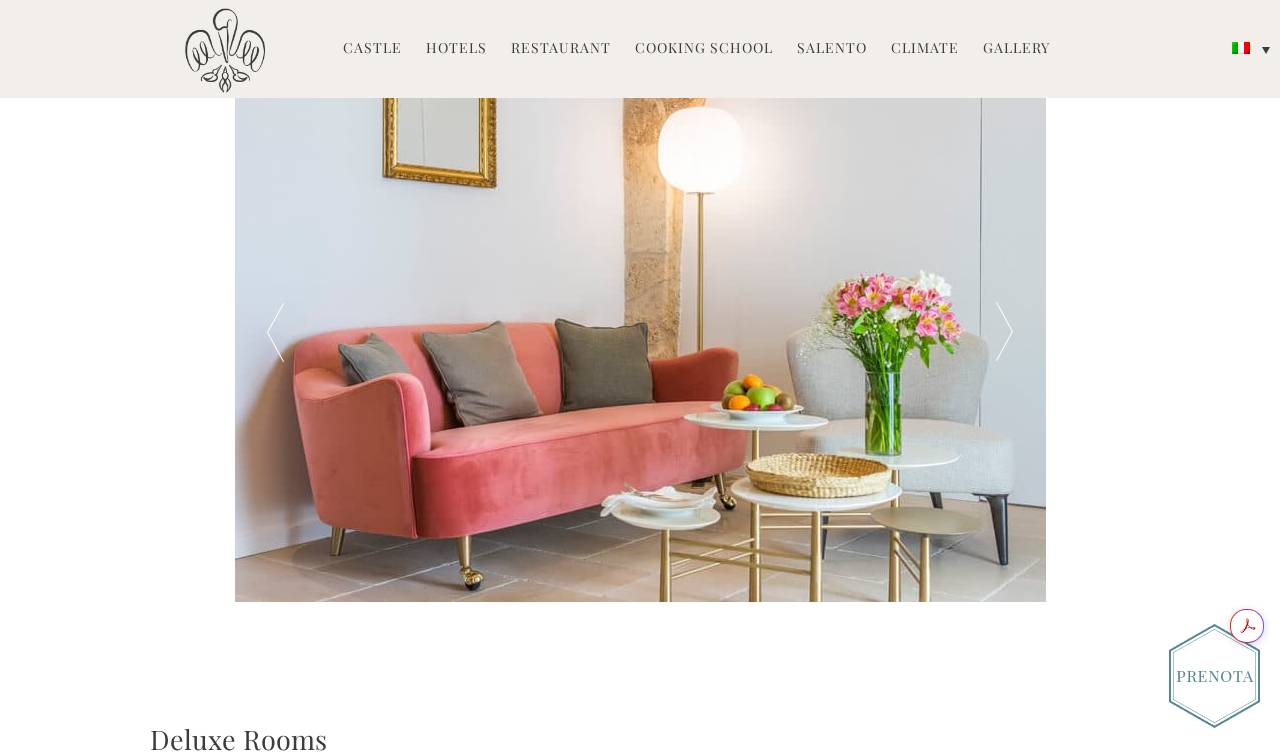 click at bounding box center (1004, 332) 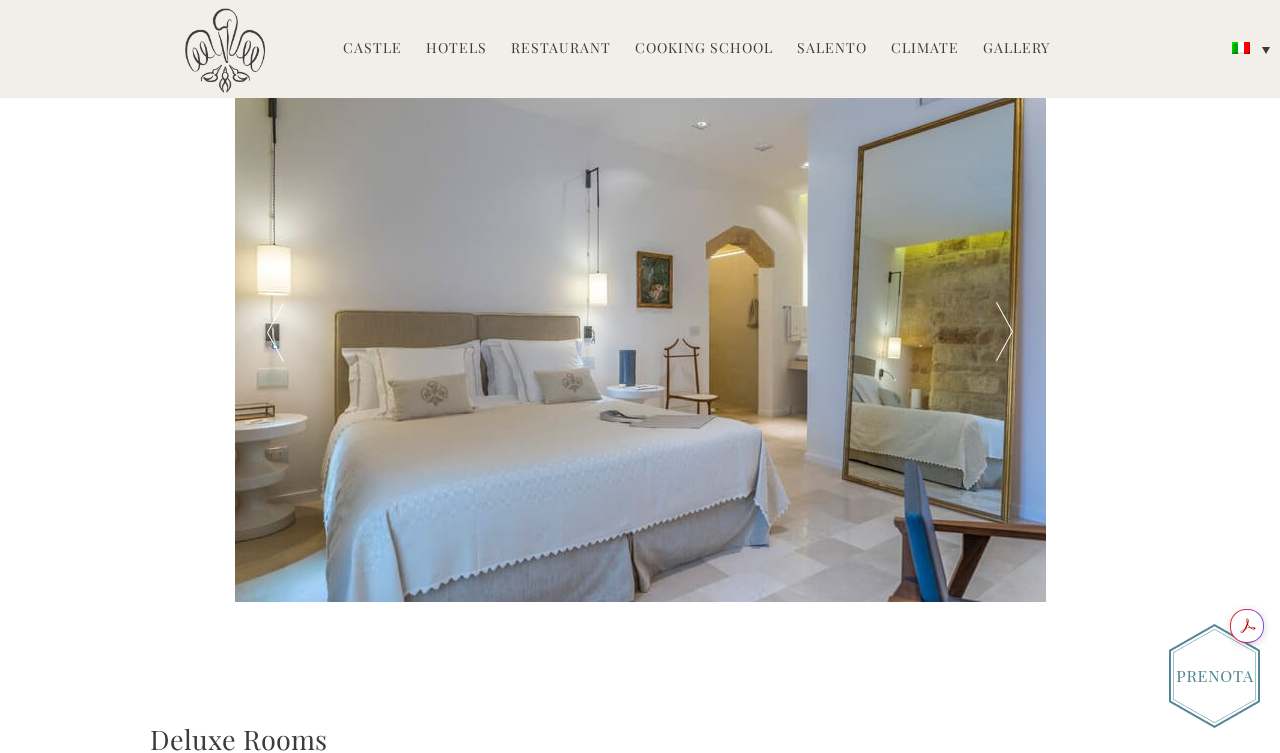 click at bounding box center (1004, 332) 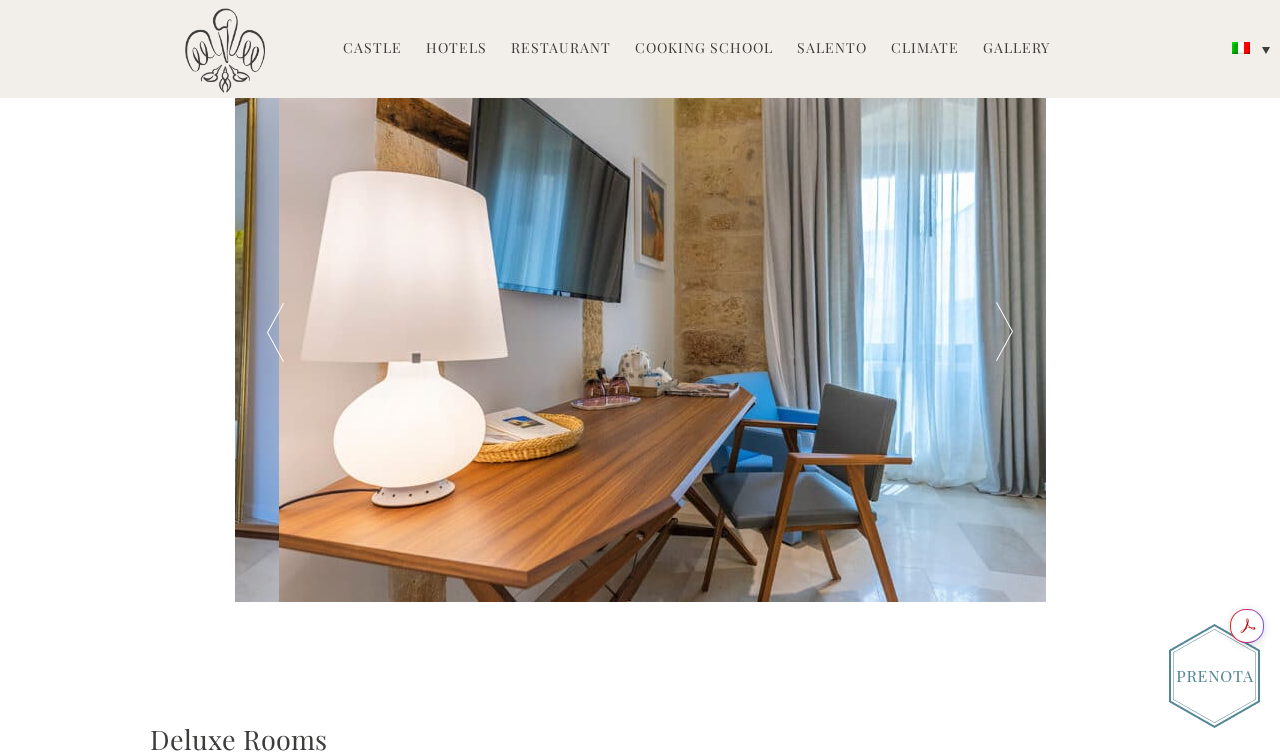 click at bounding box center (1004, 332) 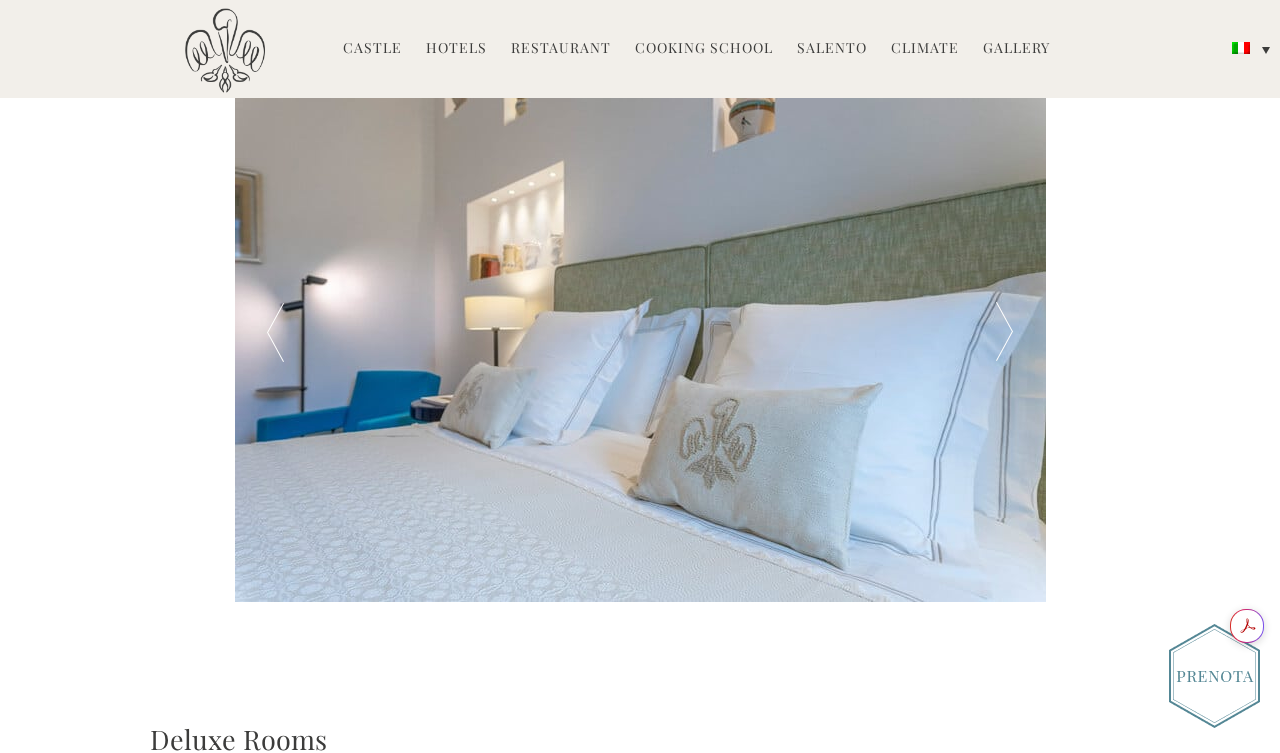 click at bounding box center [1004, 332] 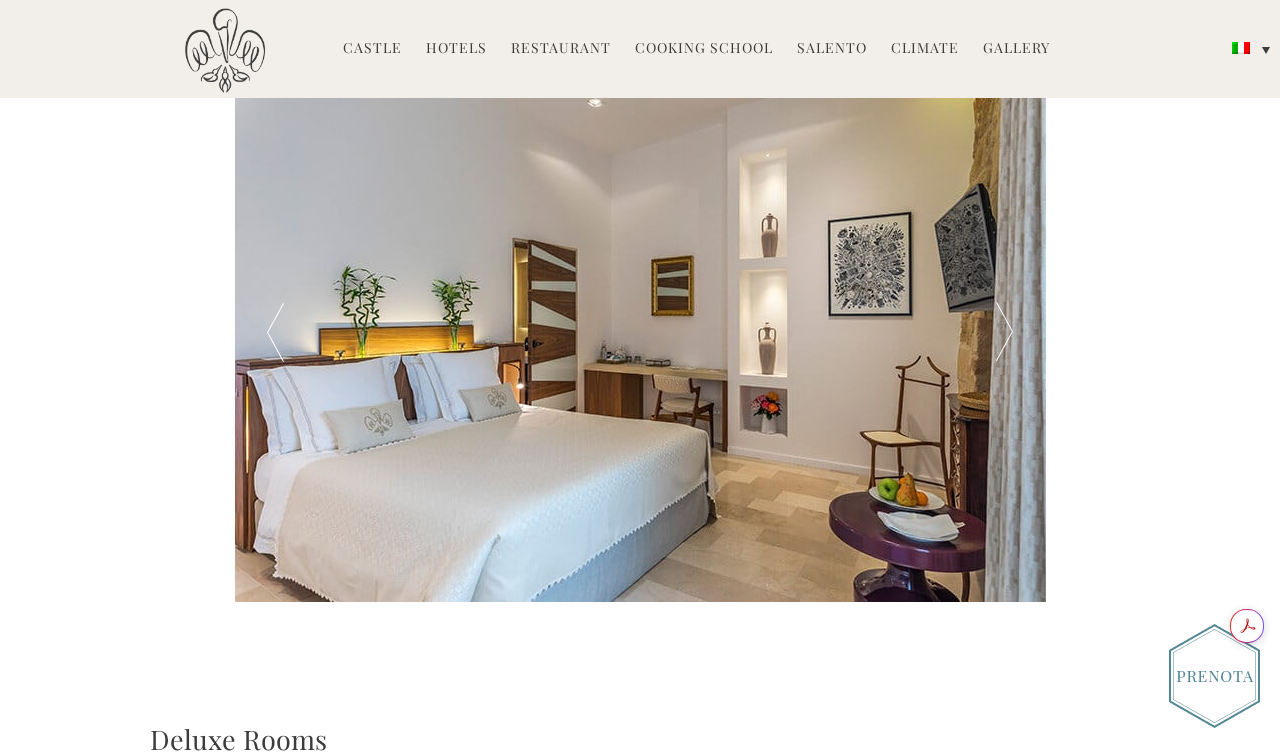click at bounding box center (1004, 332) 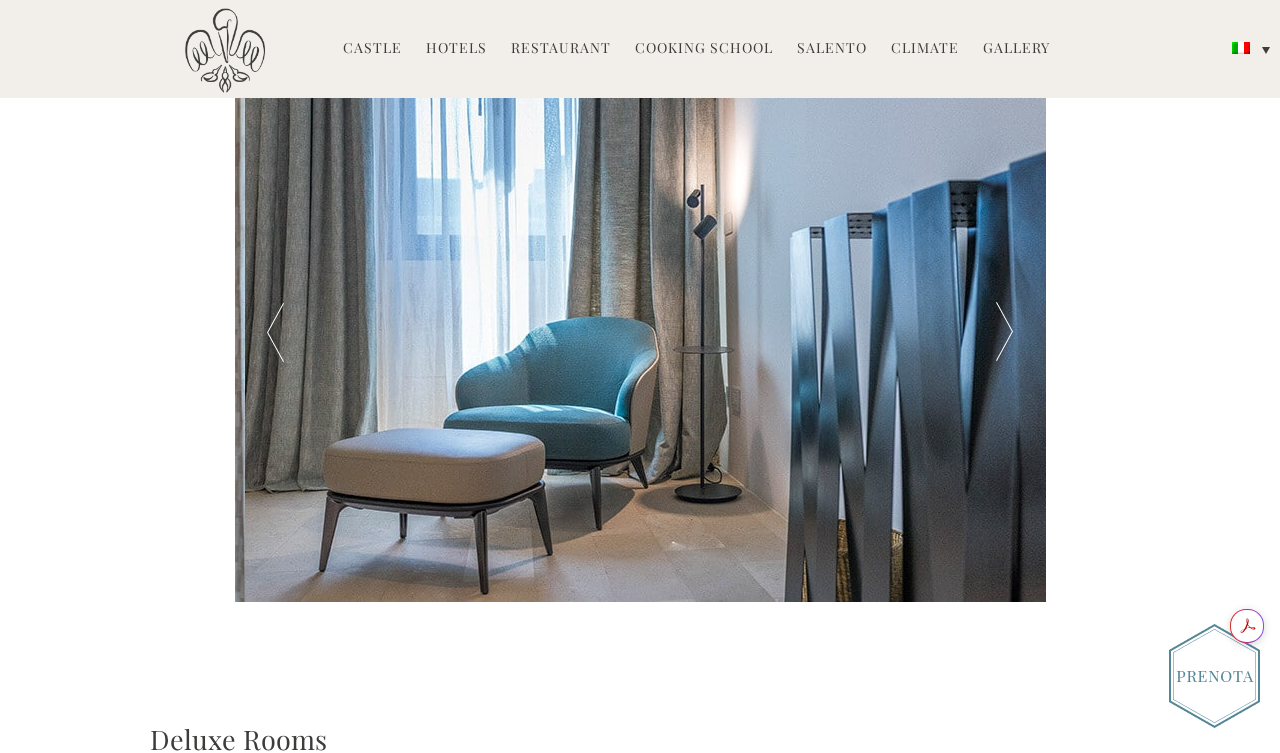 click at bounding box center [1004, 332] 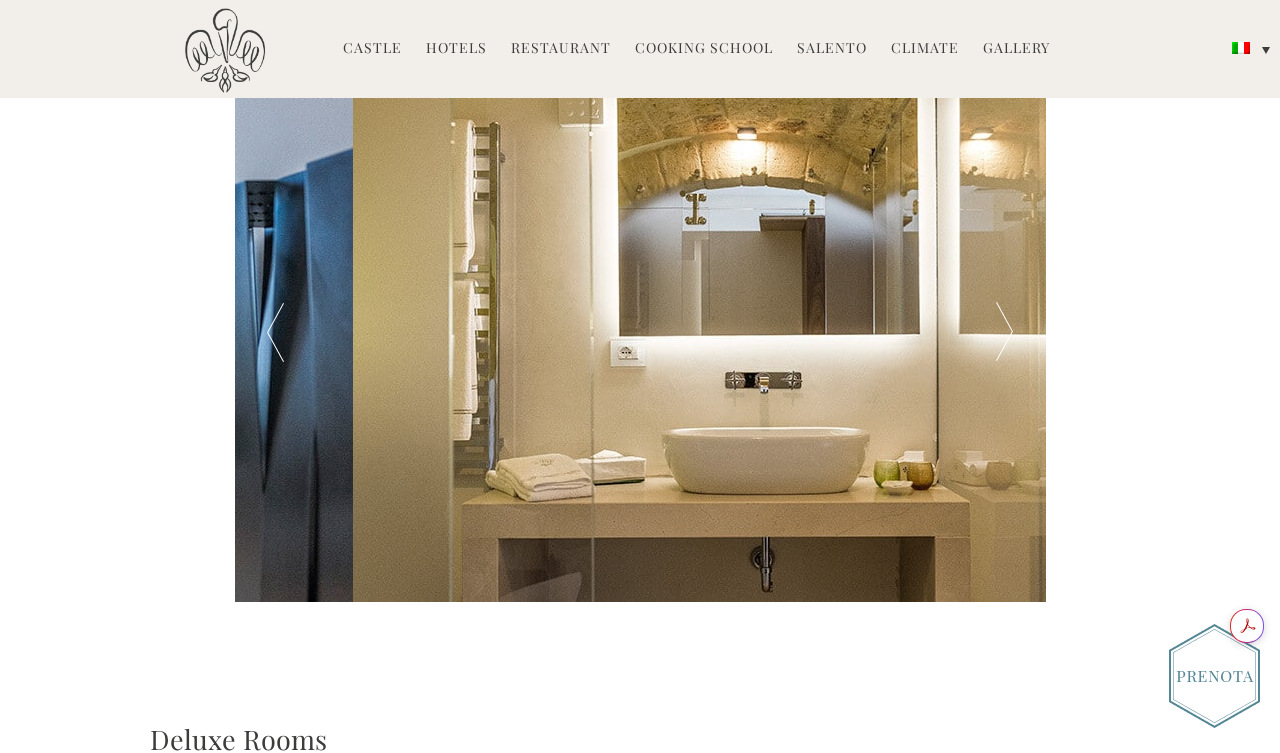 click at bounding box center [1004, 332] 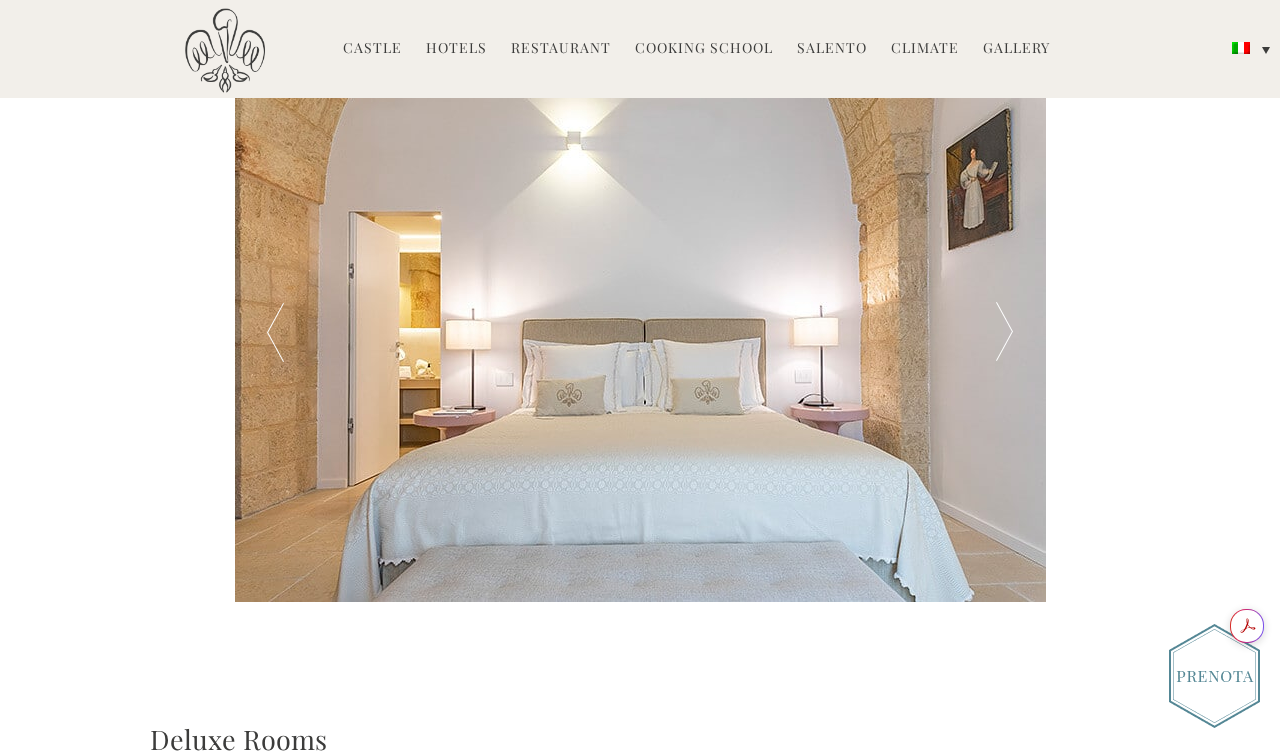 click at bounding box center [1004, 332] 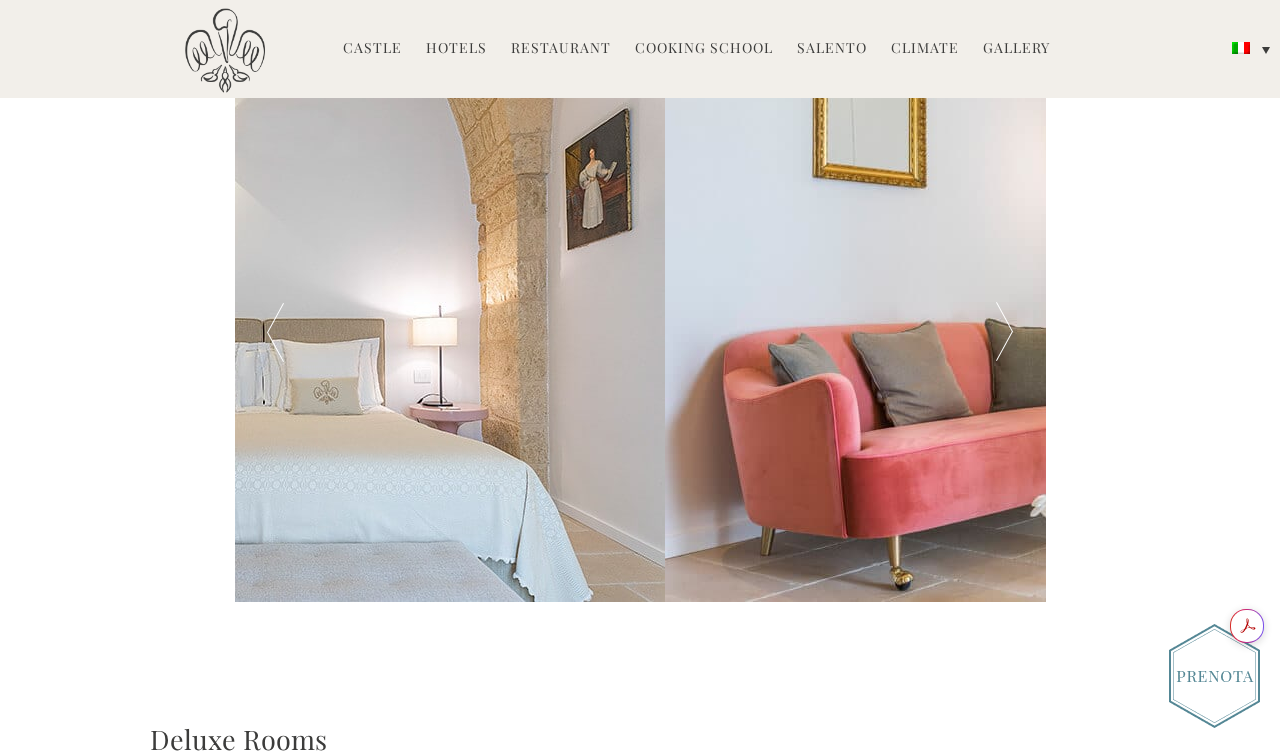 click at bounding box center (1004, 332) 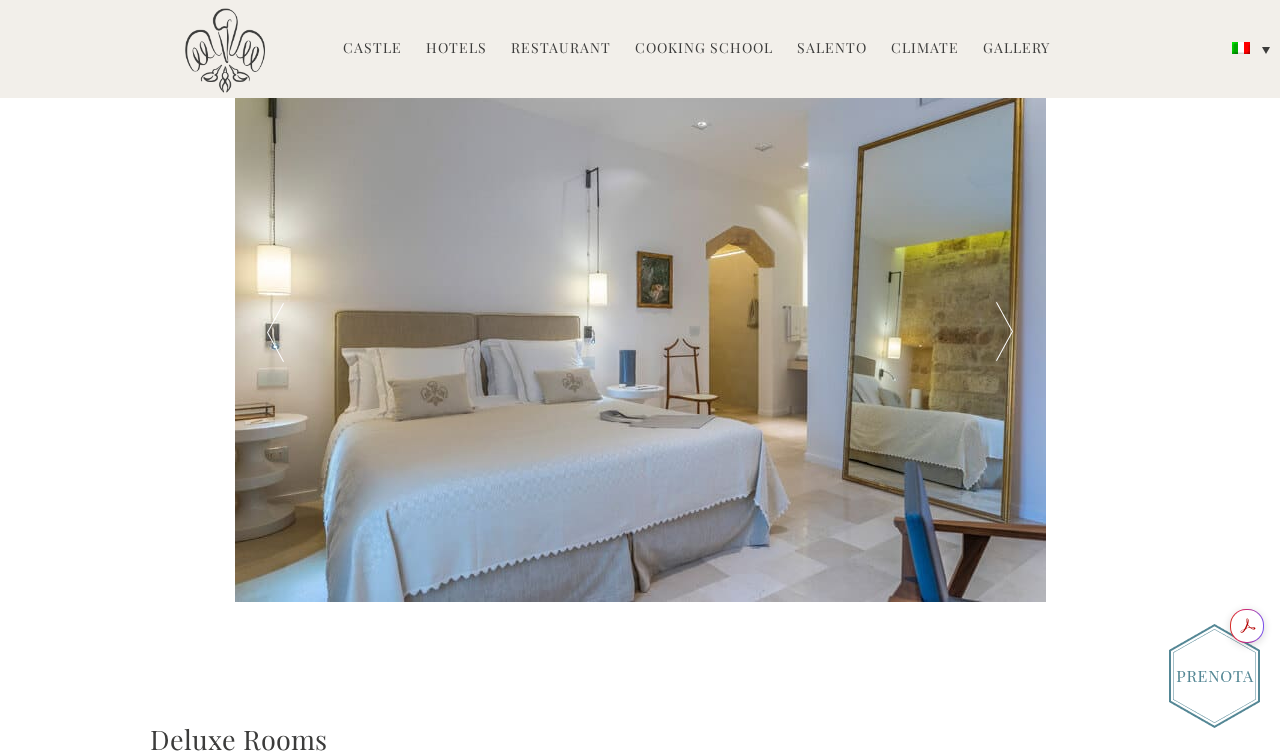click at bounding box center [1004, 332] 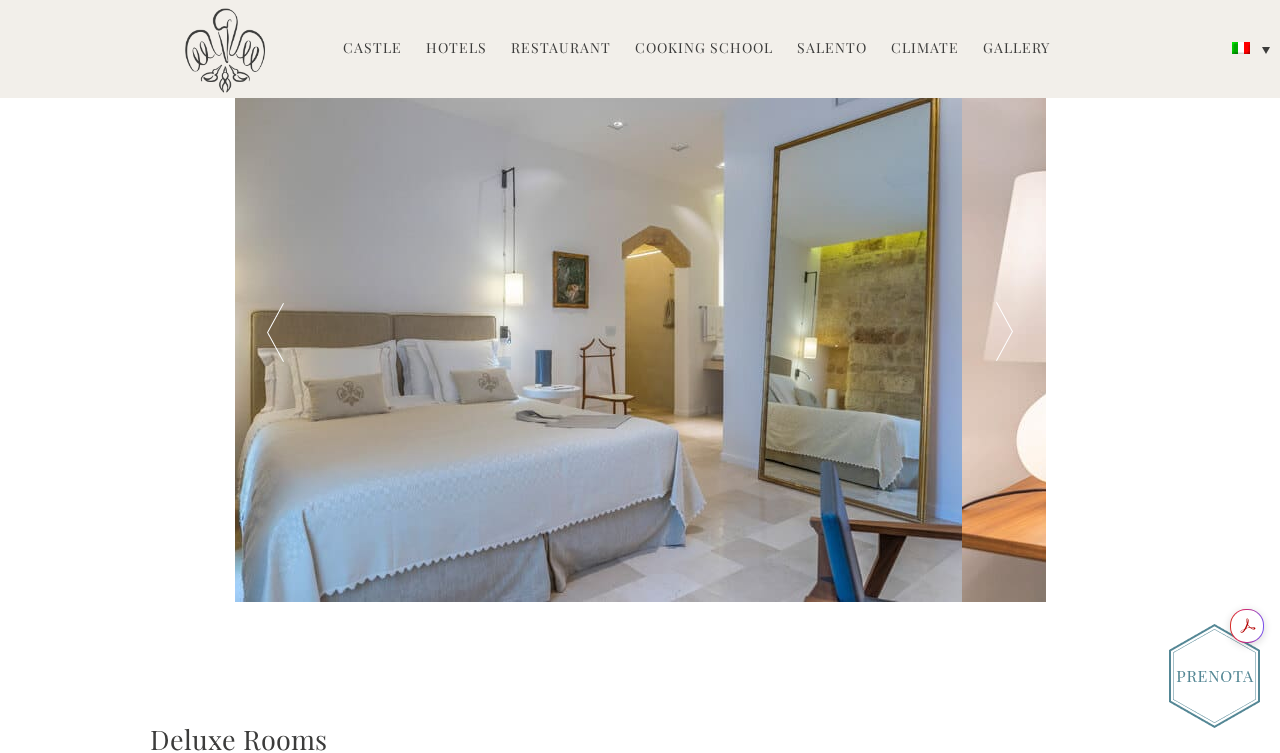 click at bounding box center [1004, 332] 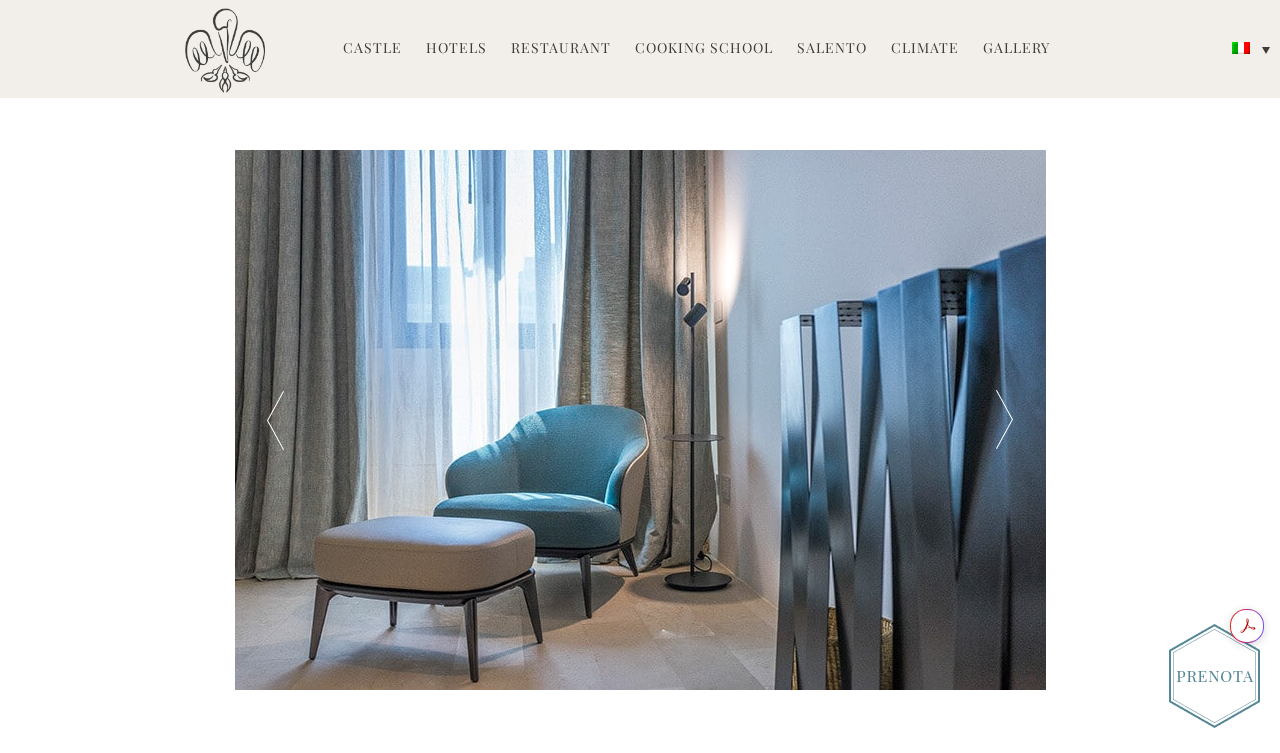 scroll, scrollTop: 0, scrollLeft: 0, axis: both 